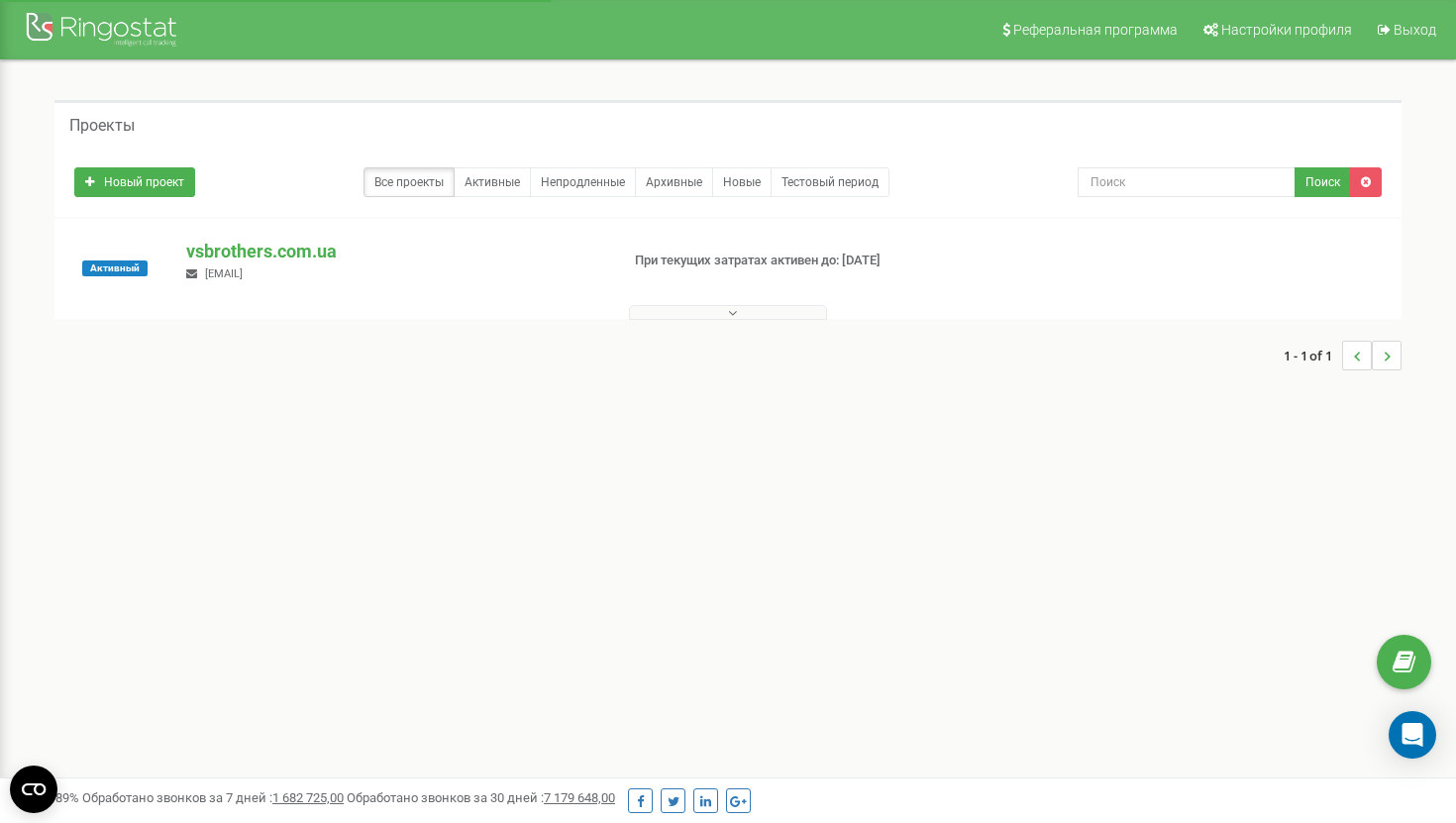 scroll, scrollTop: 0, scrollLeft: 0, axis: both 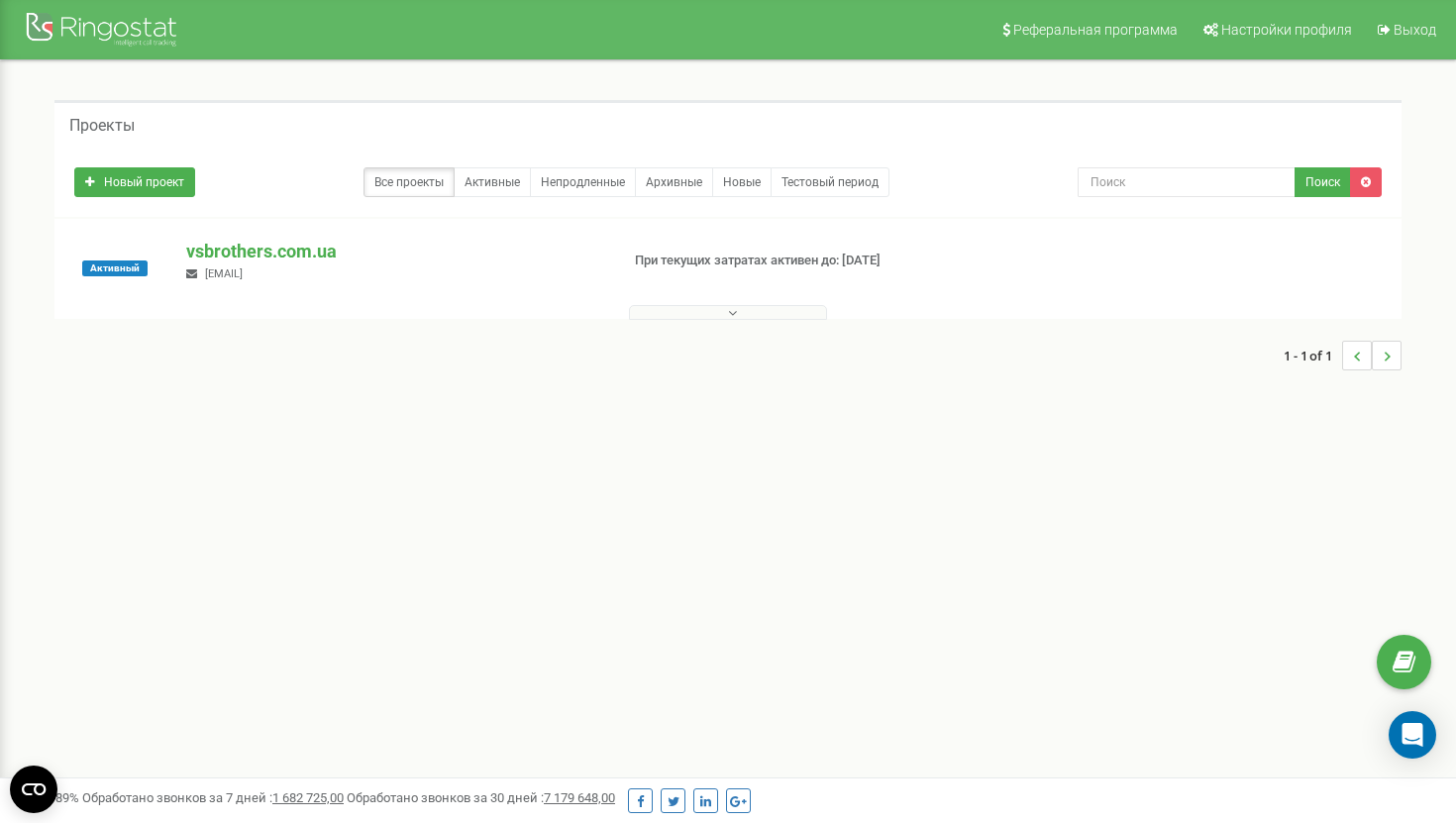 click at bounding box center (728, 312) 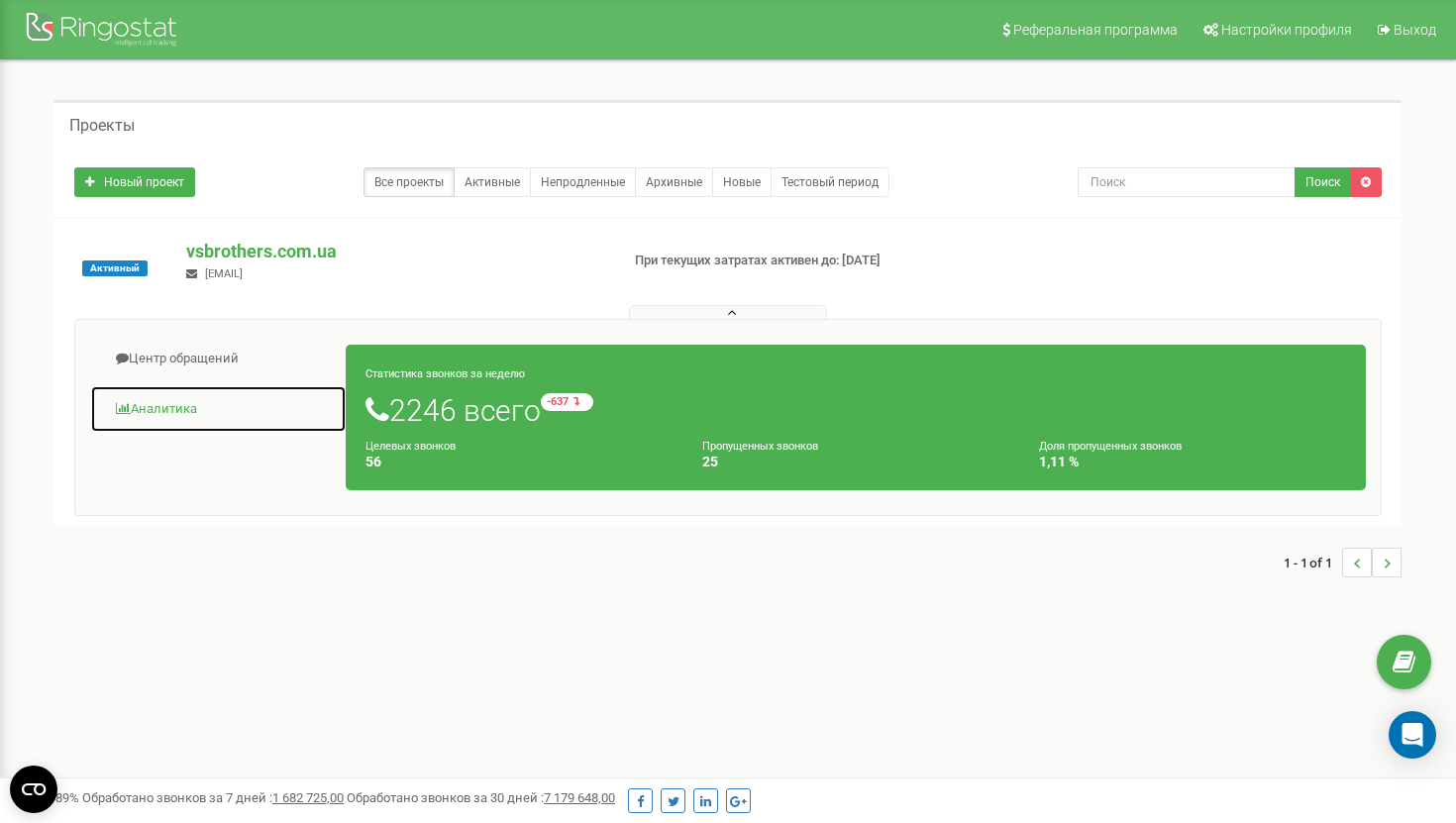 click on "Аналитика" at bounding box center [218, 409] 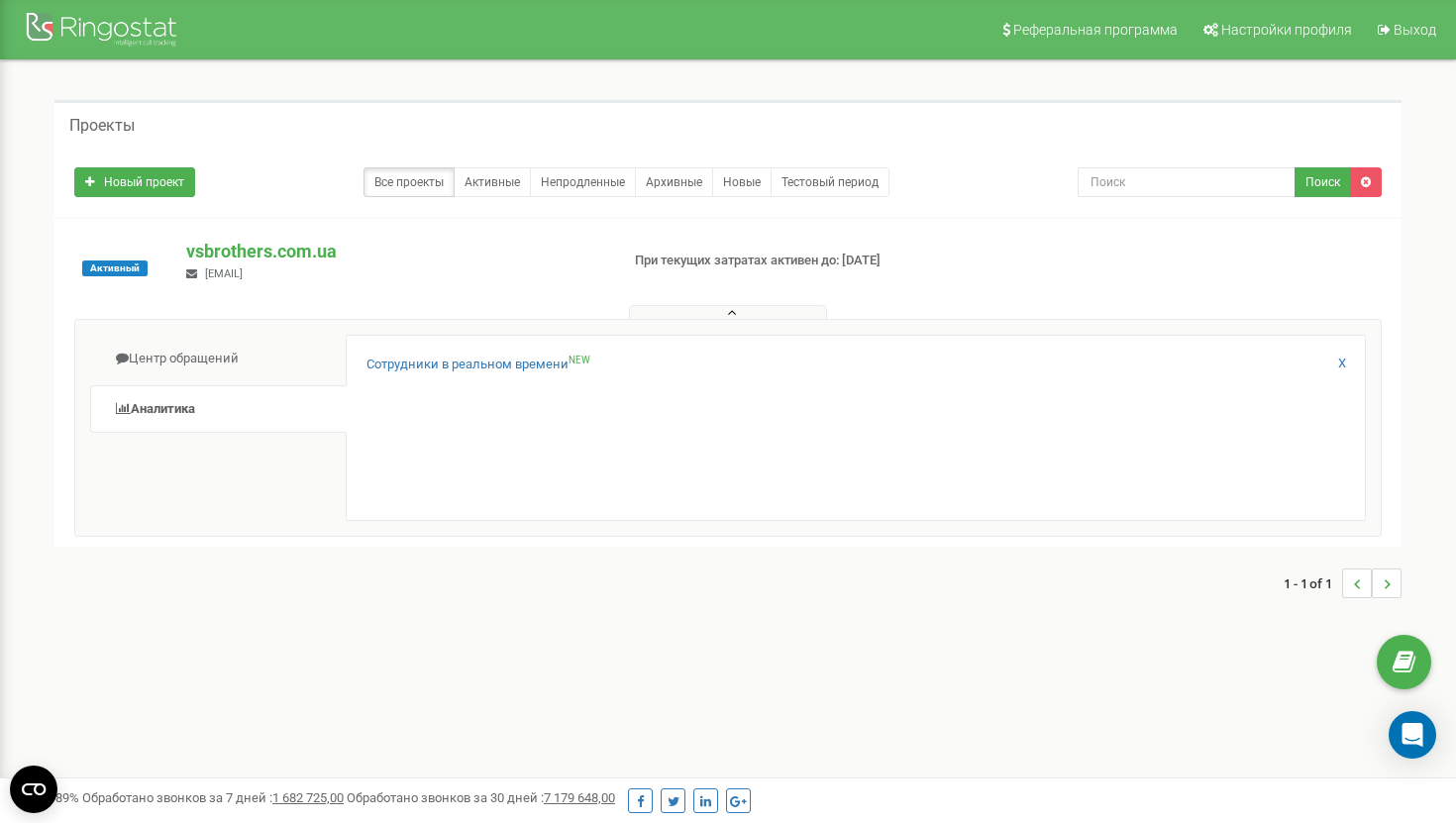 click on "Сотрудники в реальном времени  NEW" at bounding box center [856, 369] 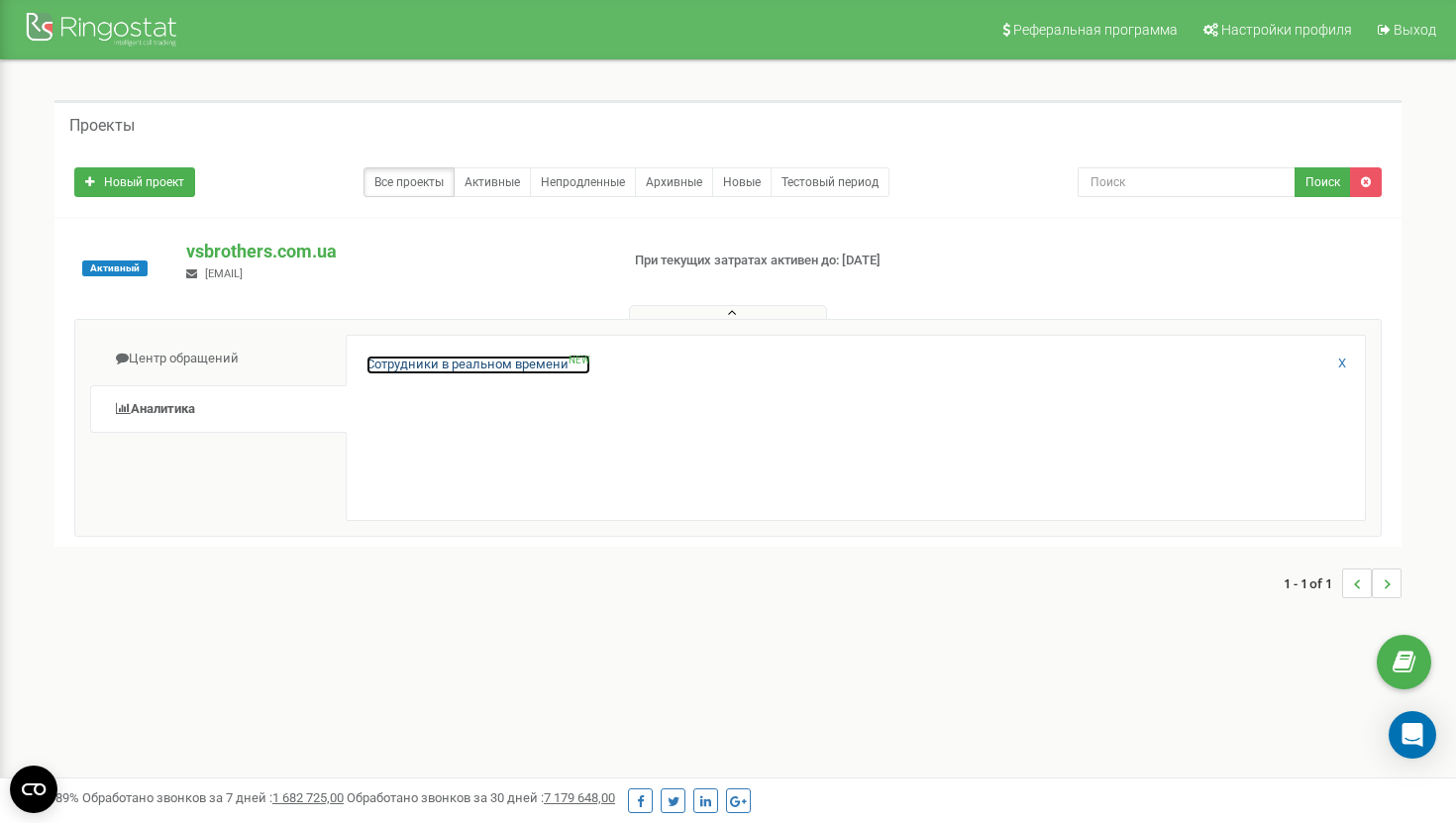 click on "Сотрудники в реальном времени  NEW" at bounding box center (478, 364) 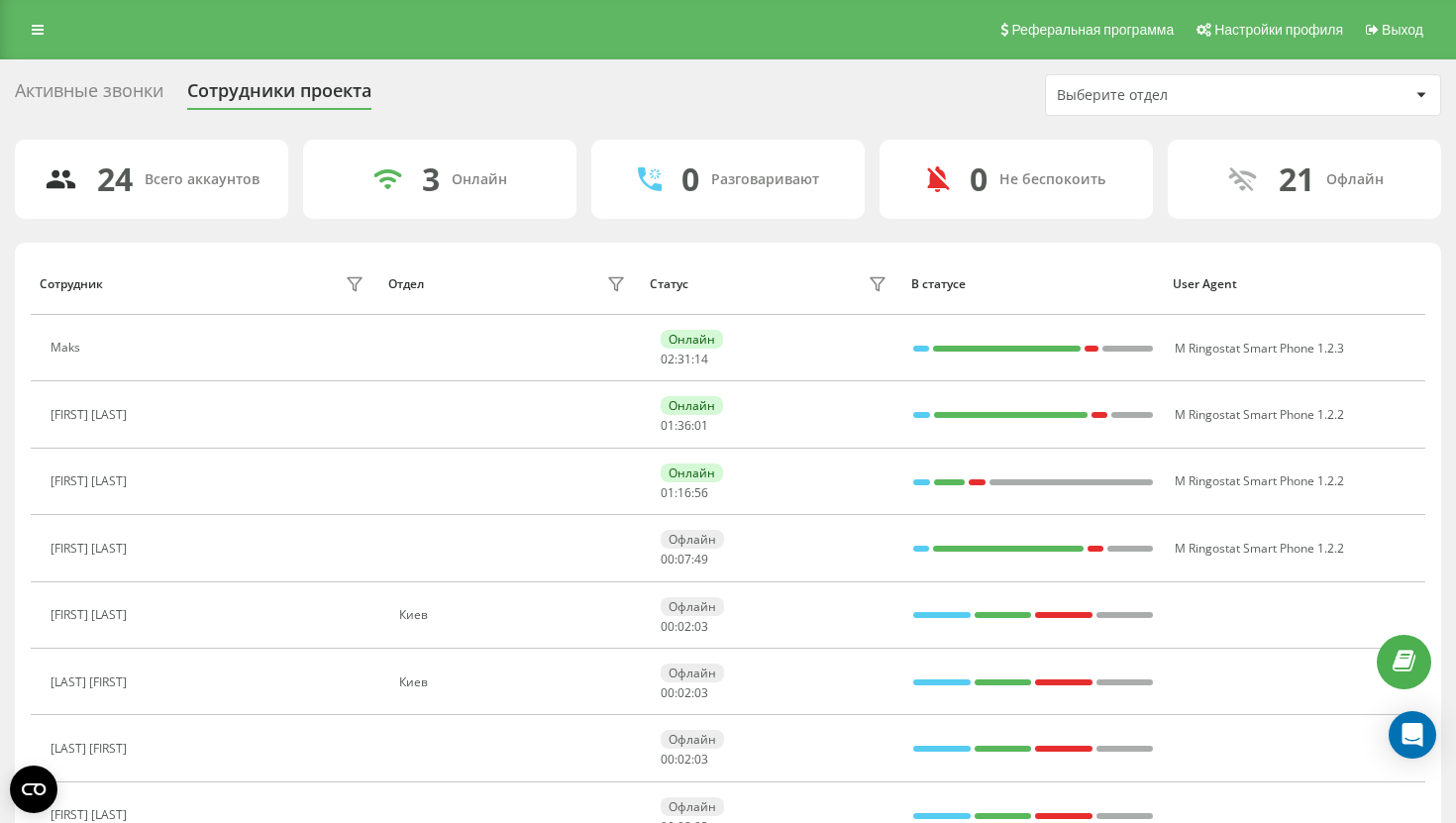 scroll, scrollTop: 0, scrollLeft: 0, axis: both 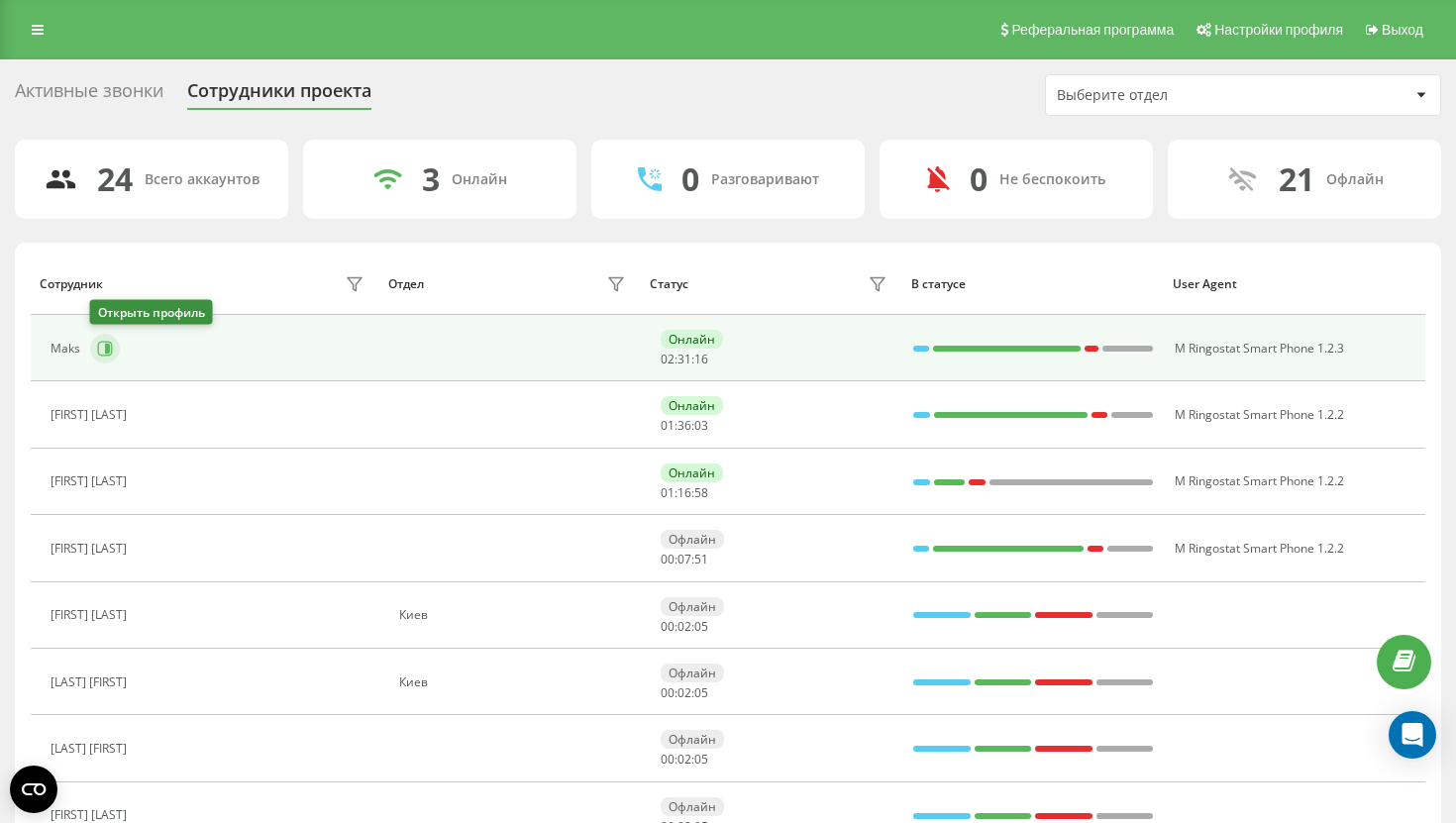 click 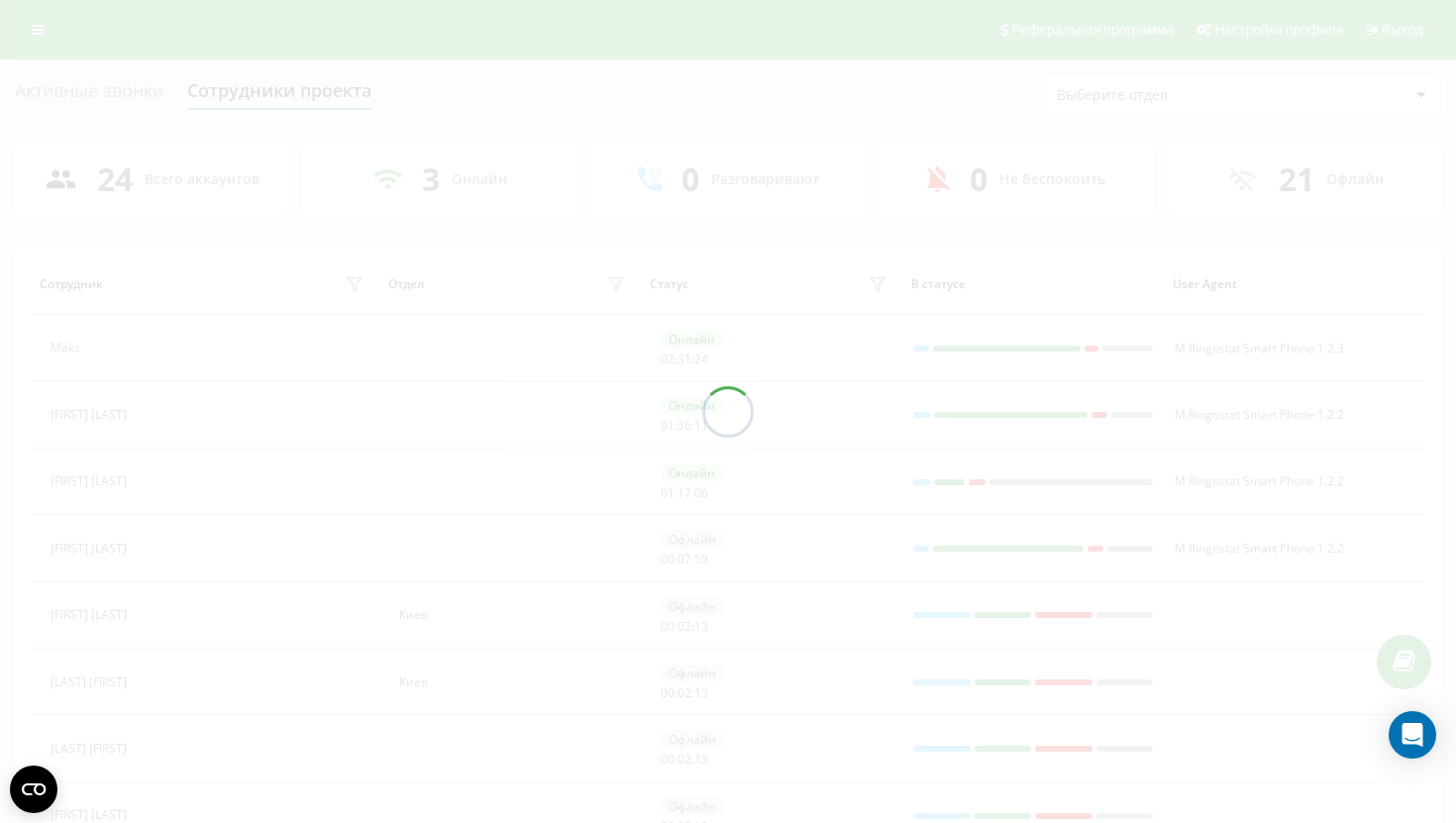 click at bounding box center (728, 411) 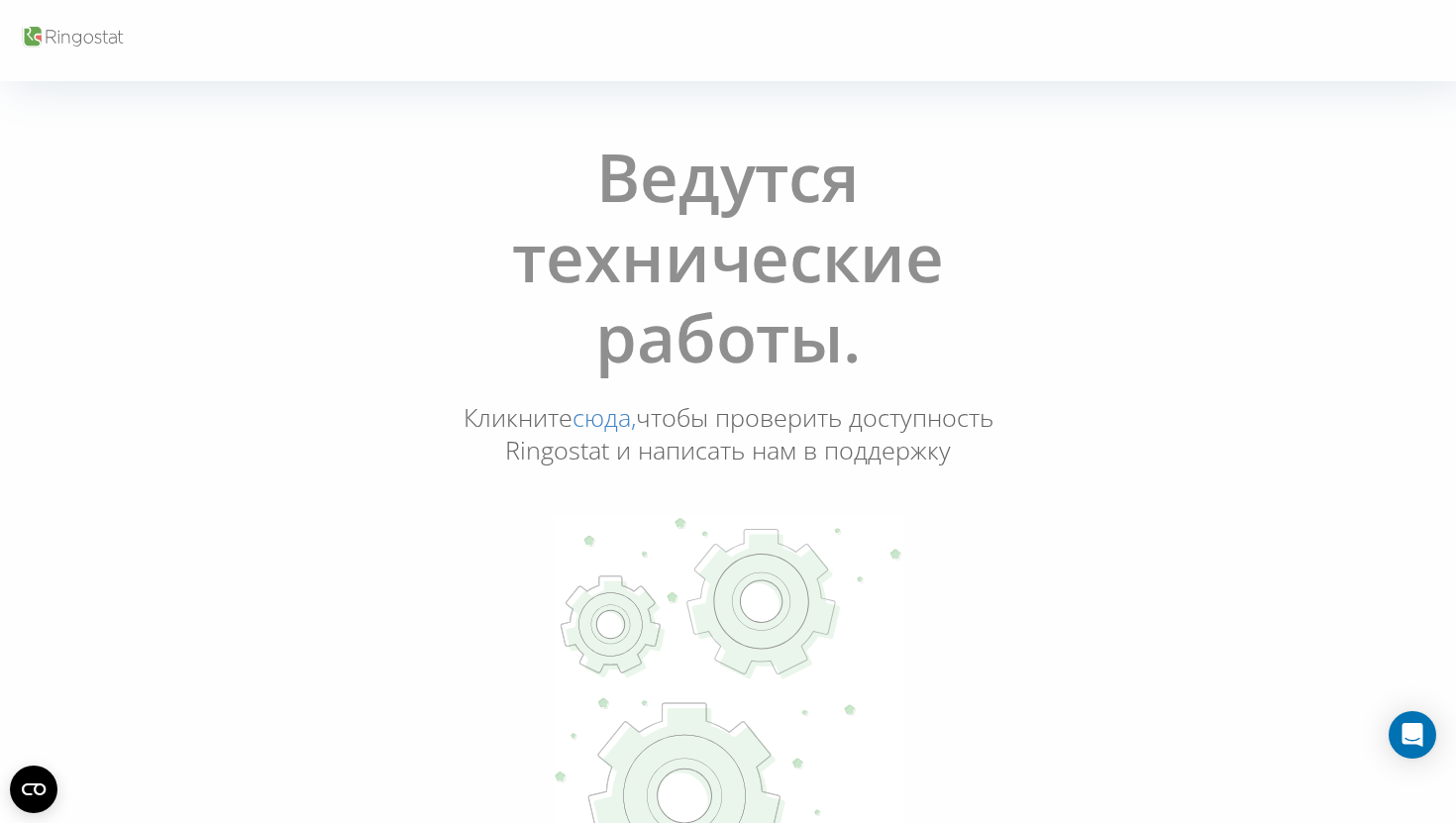 scroll, scrollTop: 0, scrollLeft: 0, axis: both 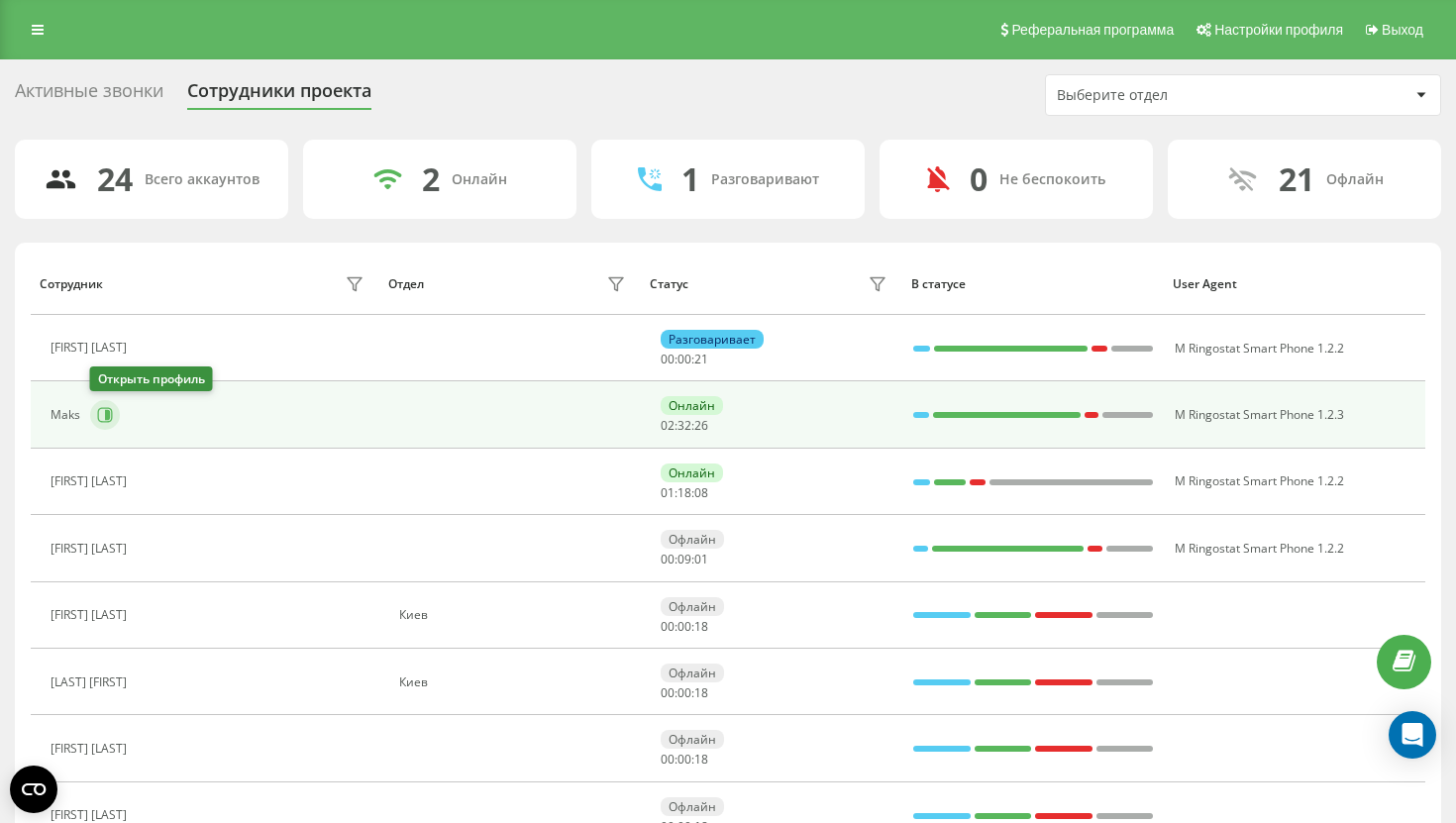 click at bounding box center (105, 415) 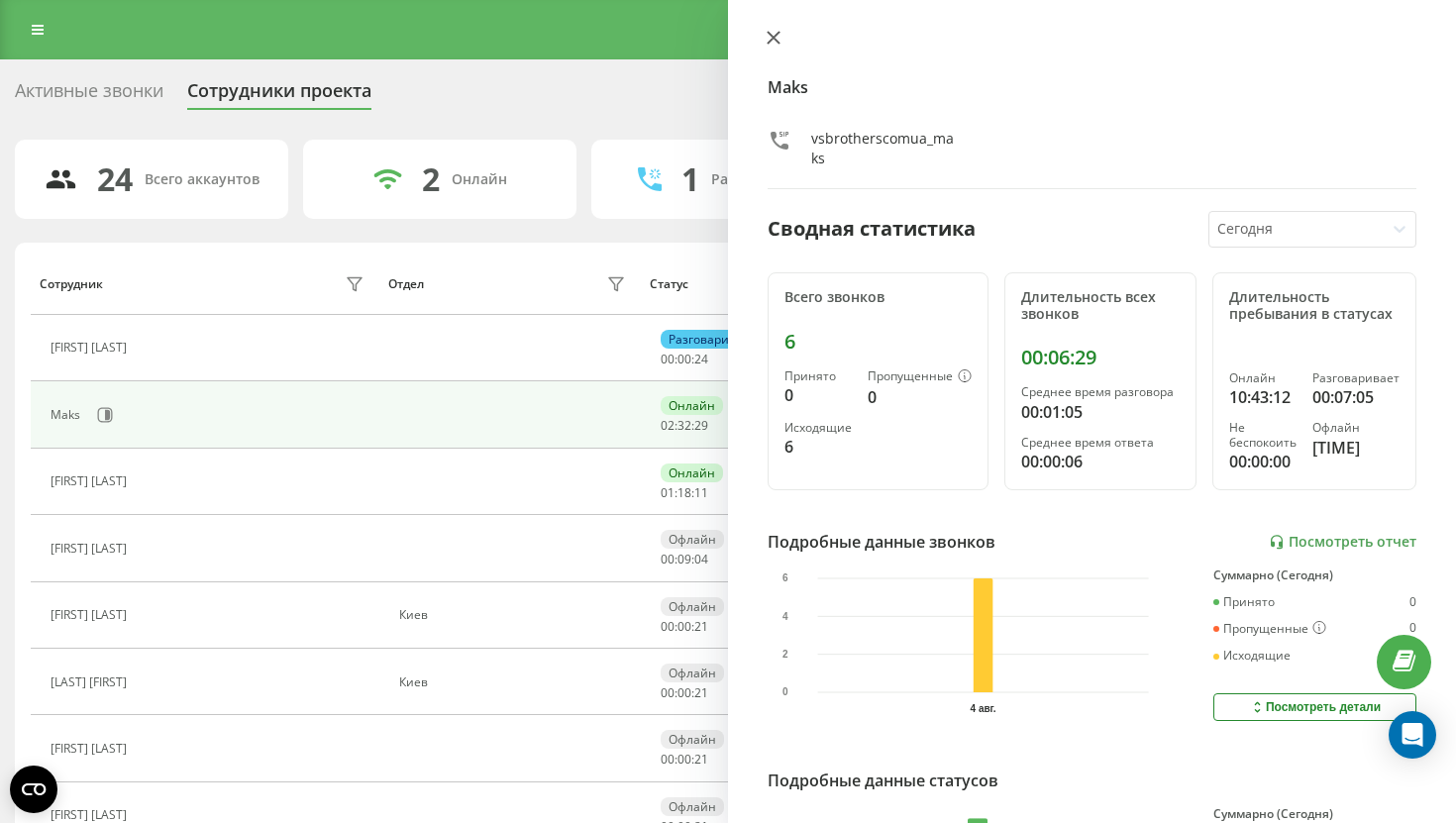 click 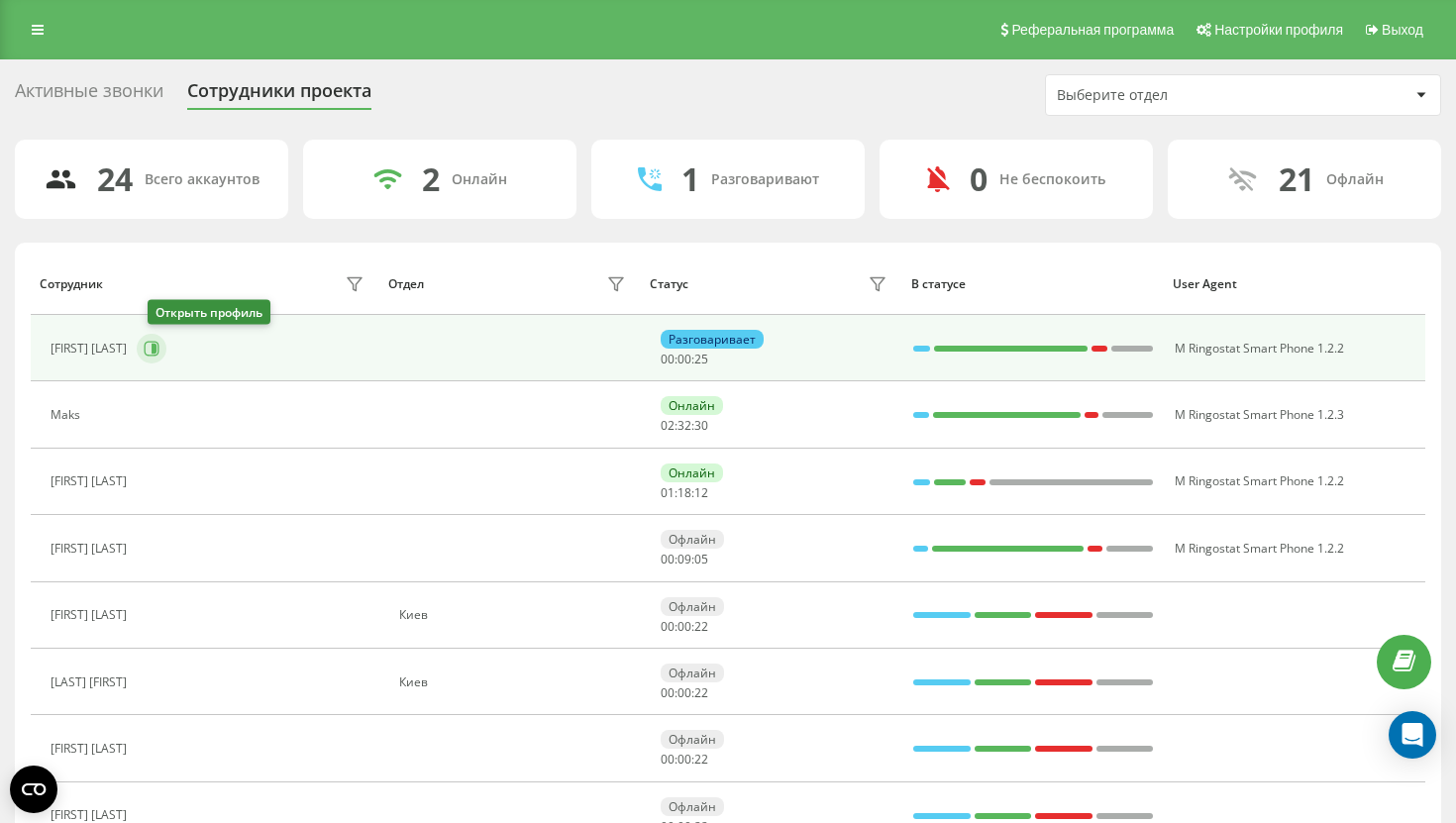 click at bounding box center (152, 349) 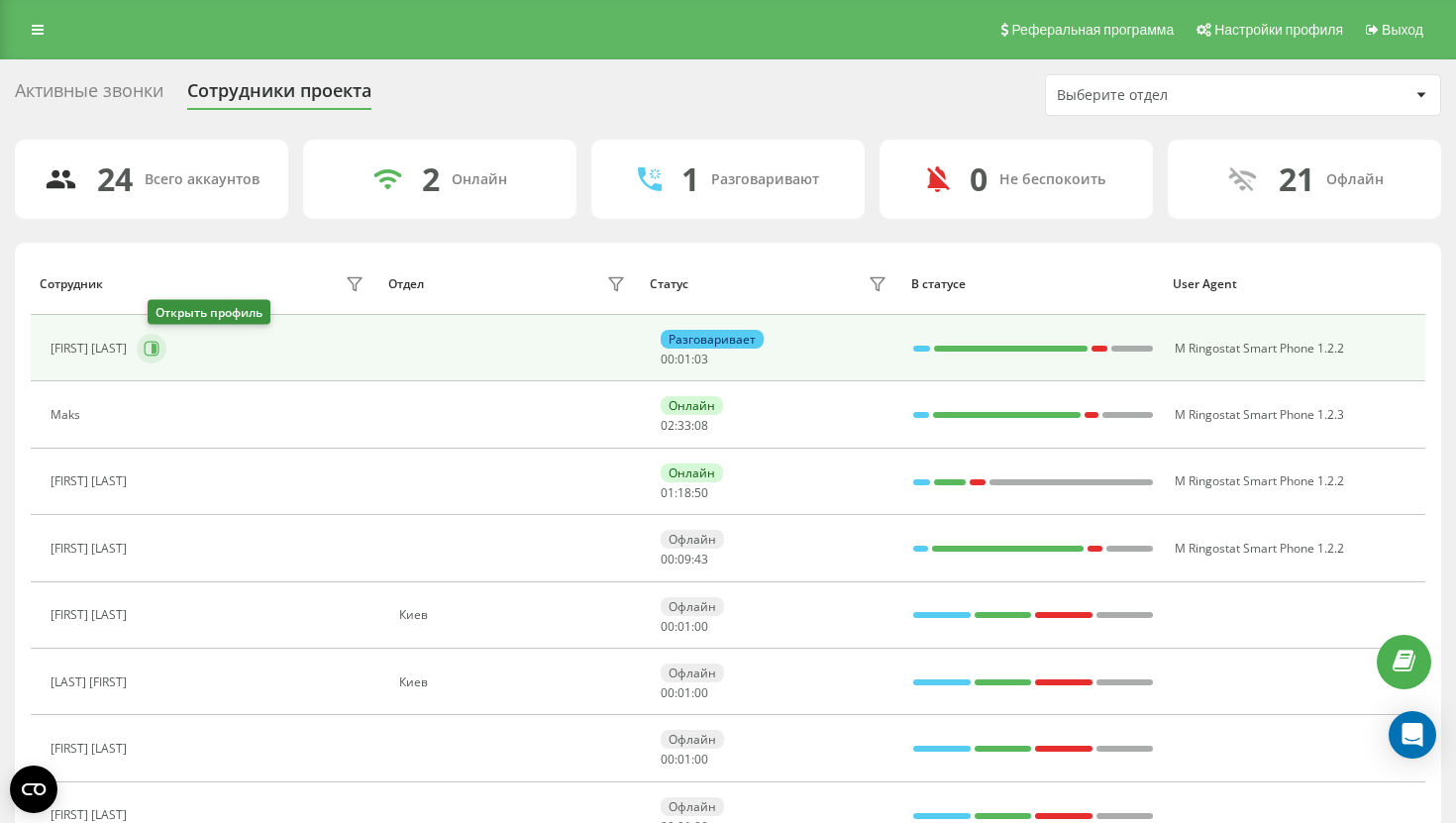 click 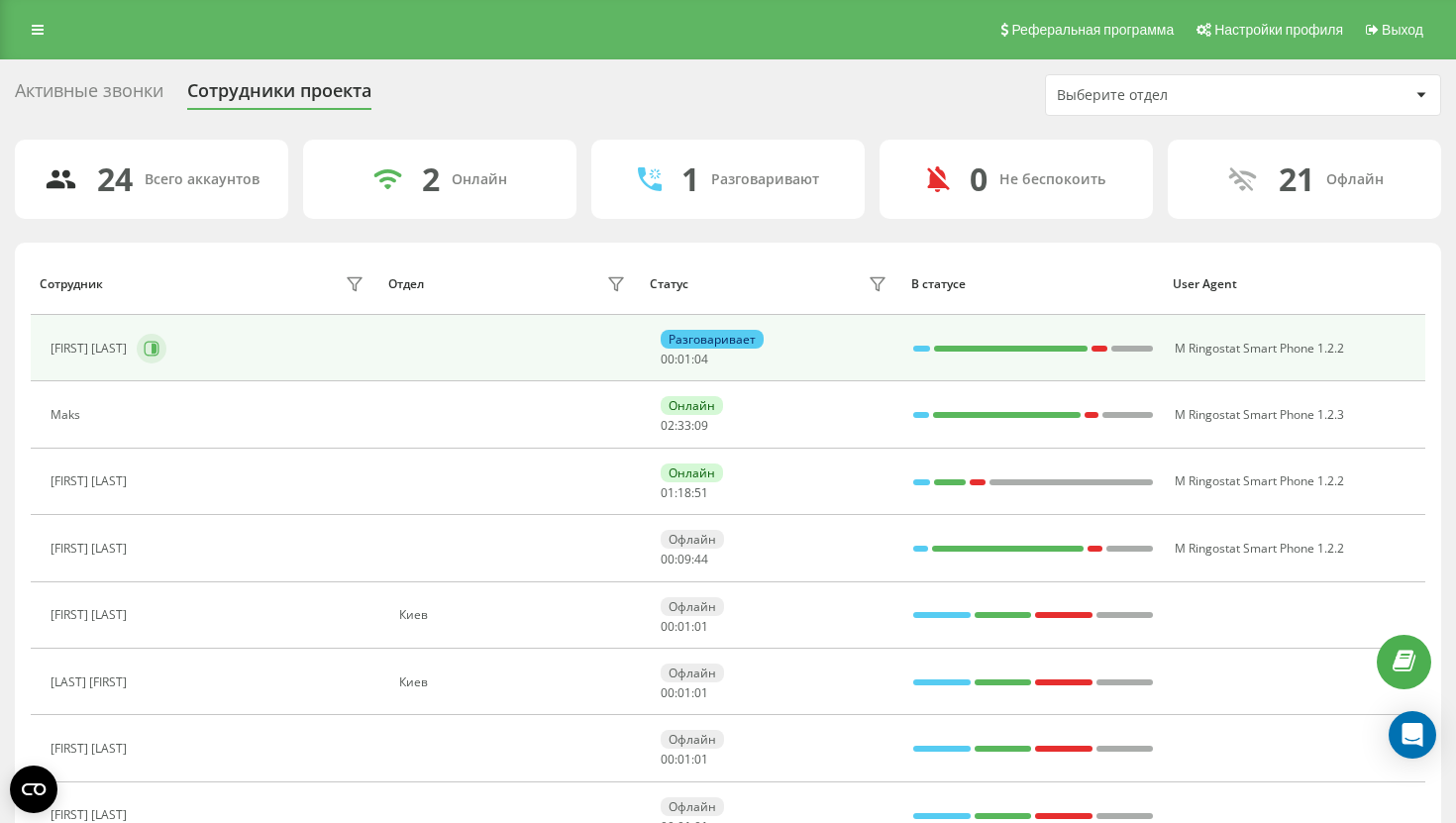 click 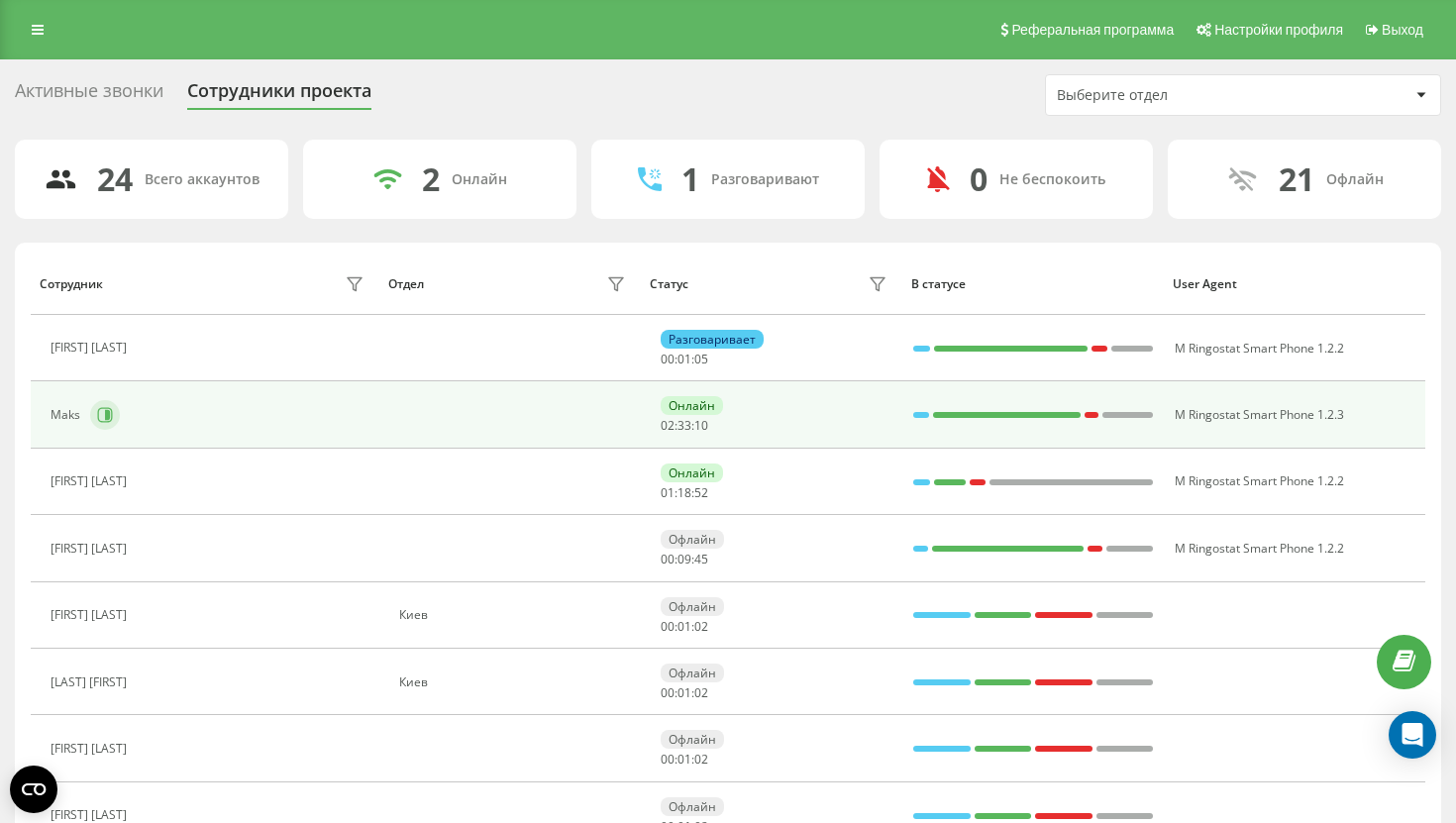 click 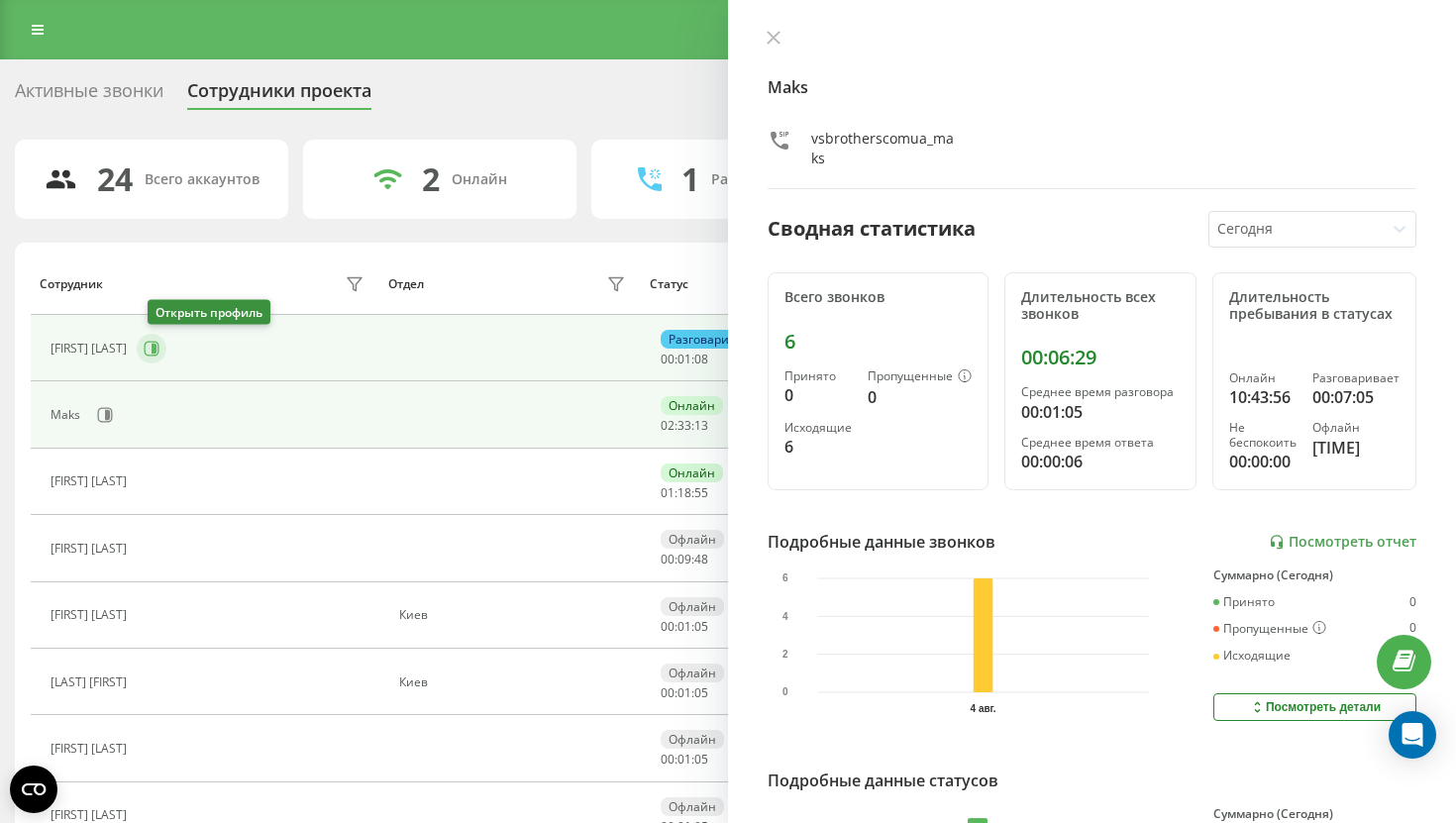 click 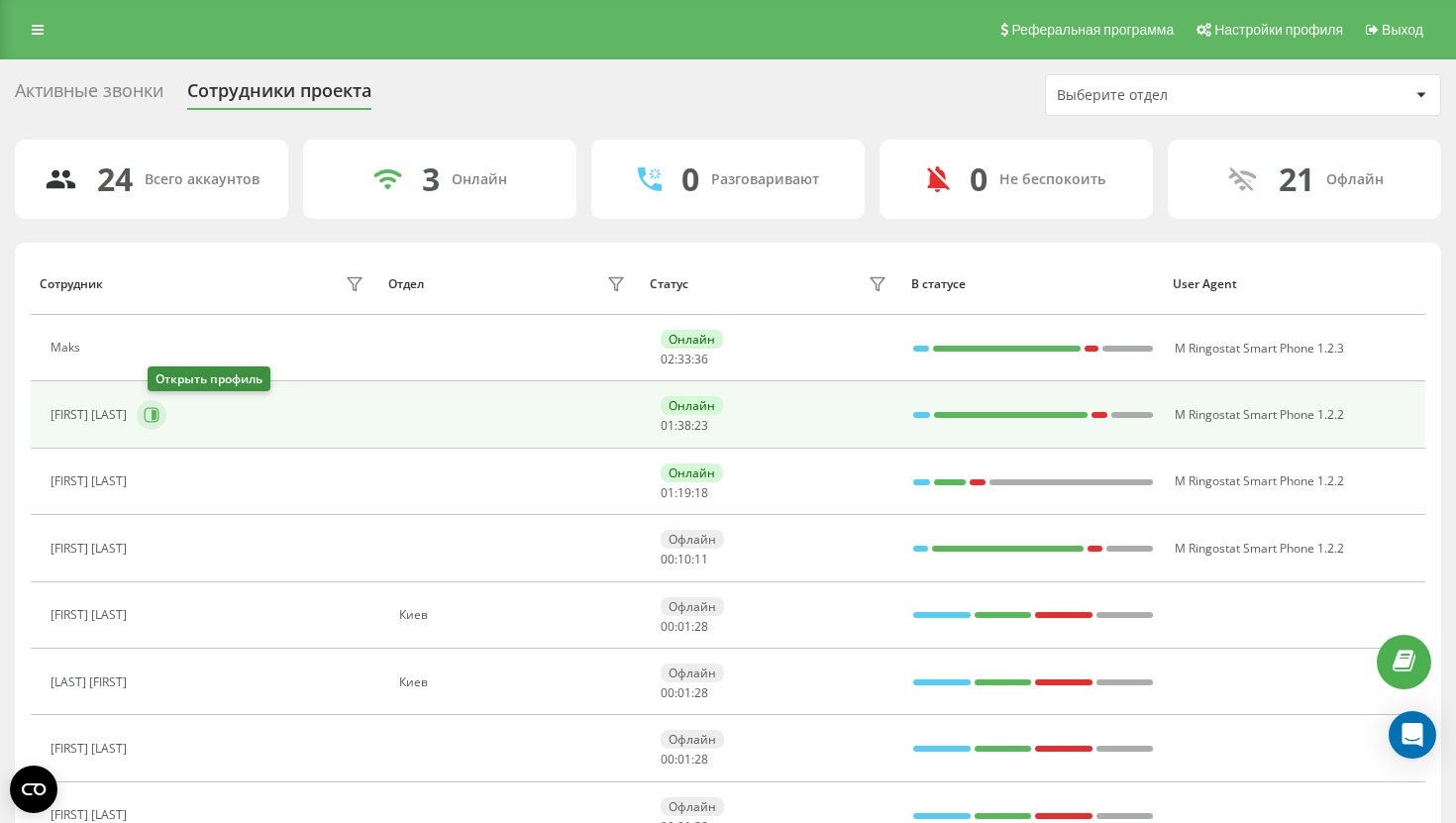 click 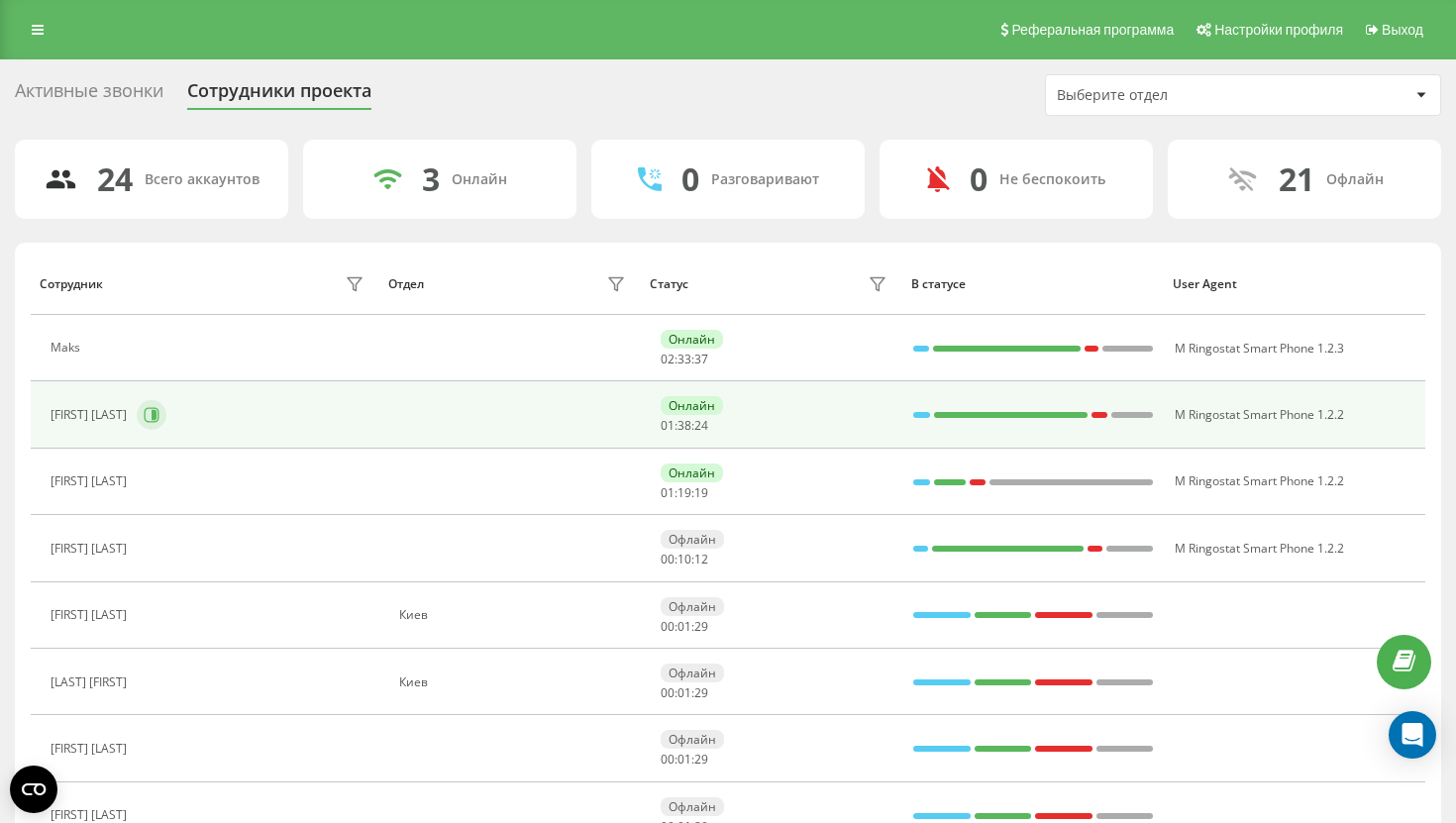 click 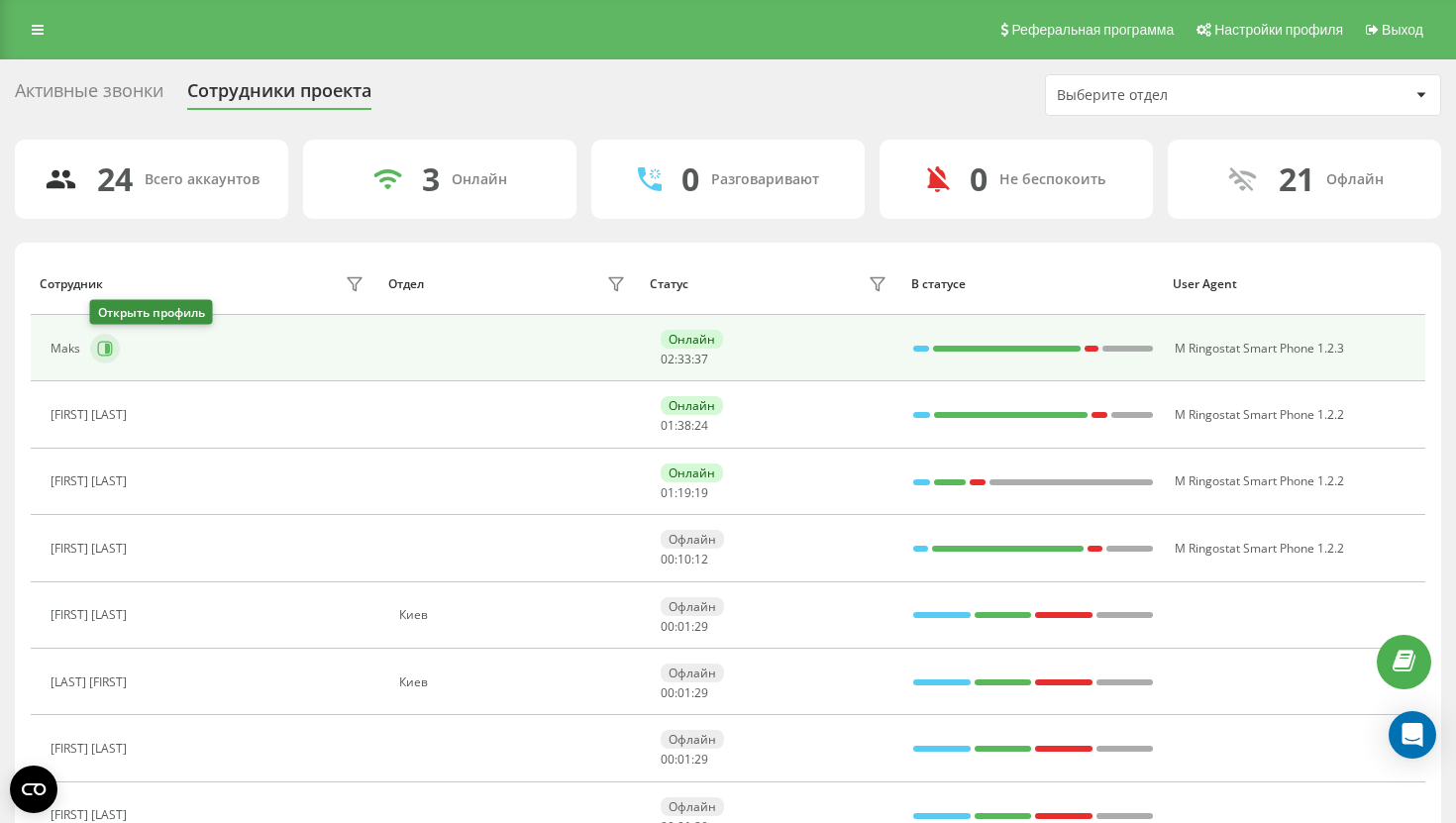 click 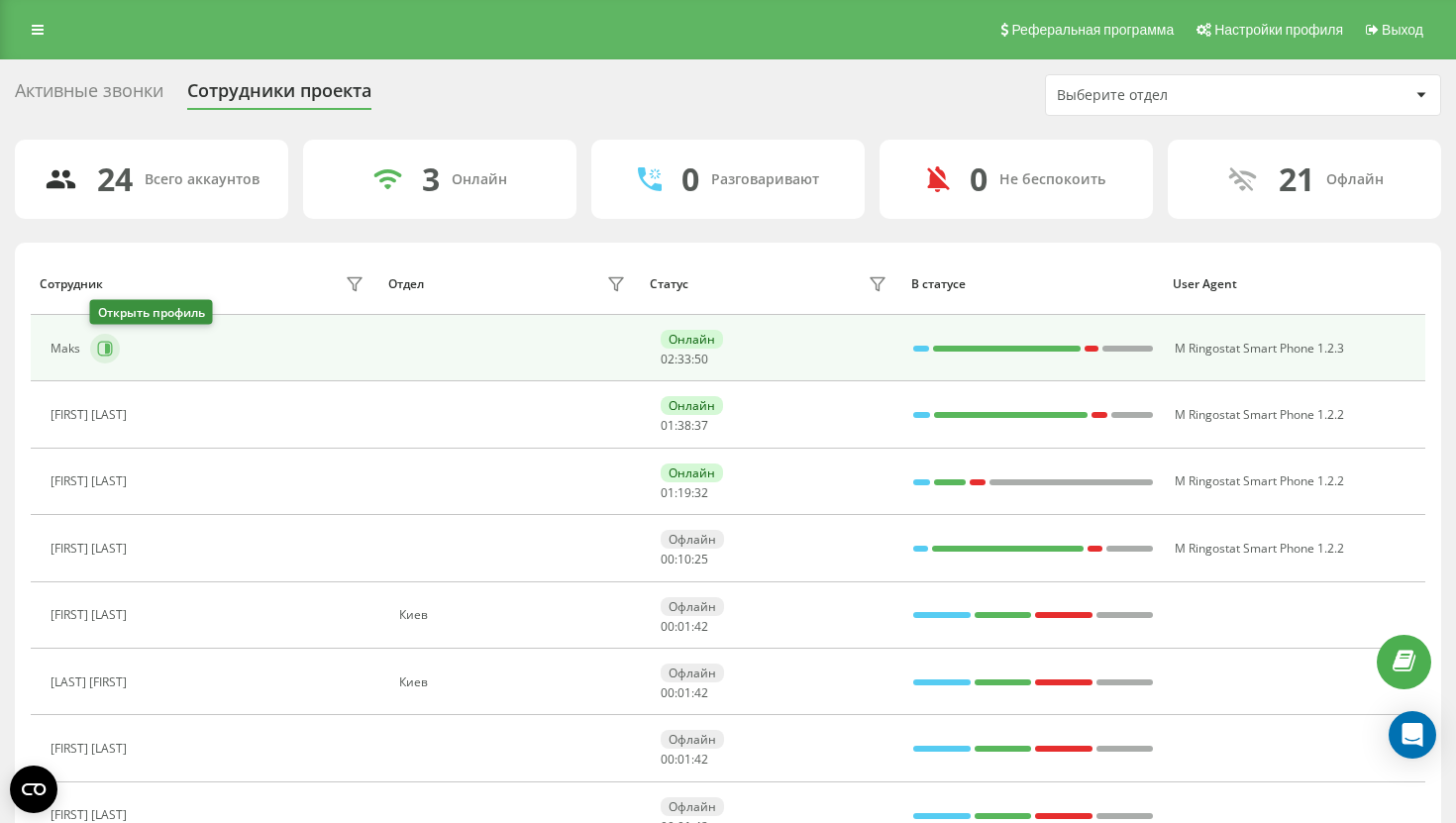 click 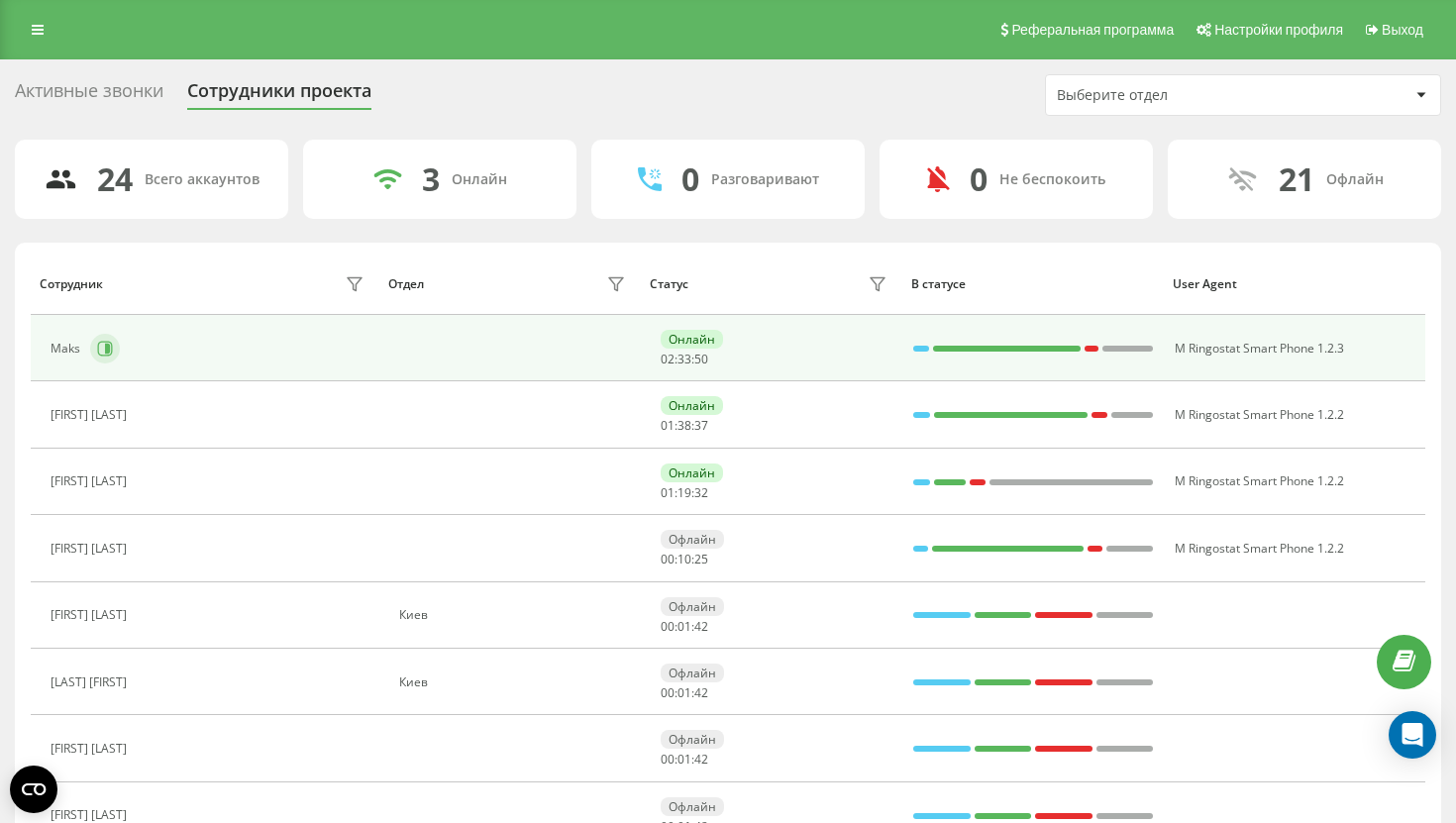 click 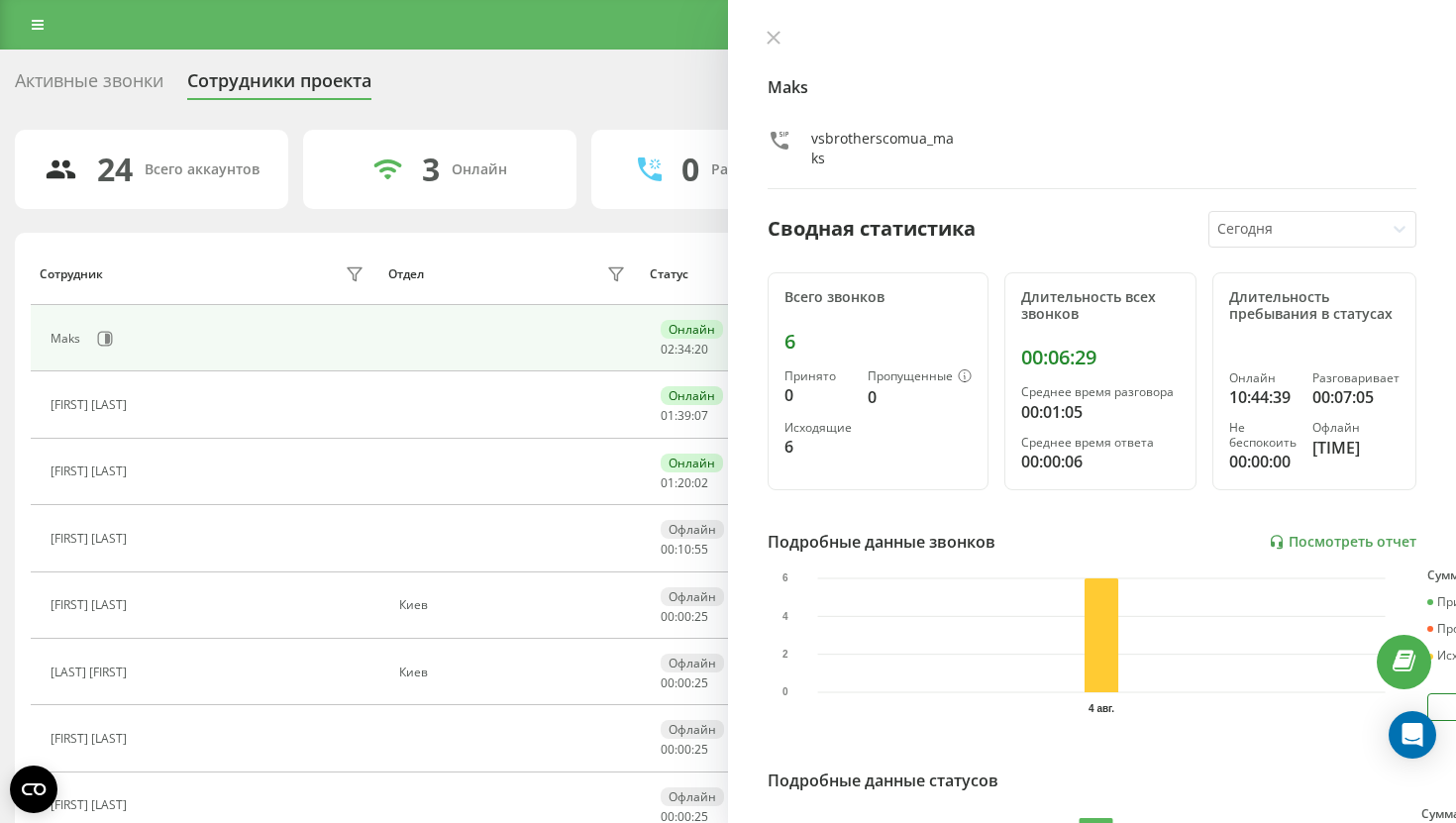 scroll, scrollTop: 0, scrollLeft: 0, axis: both 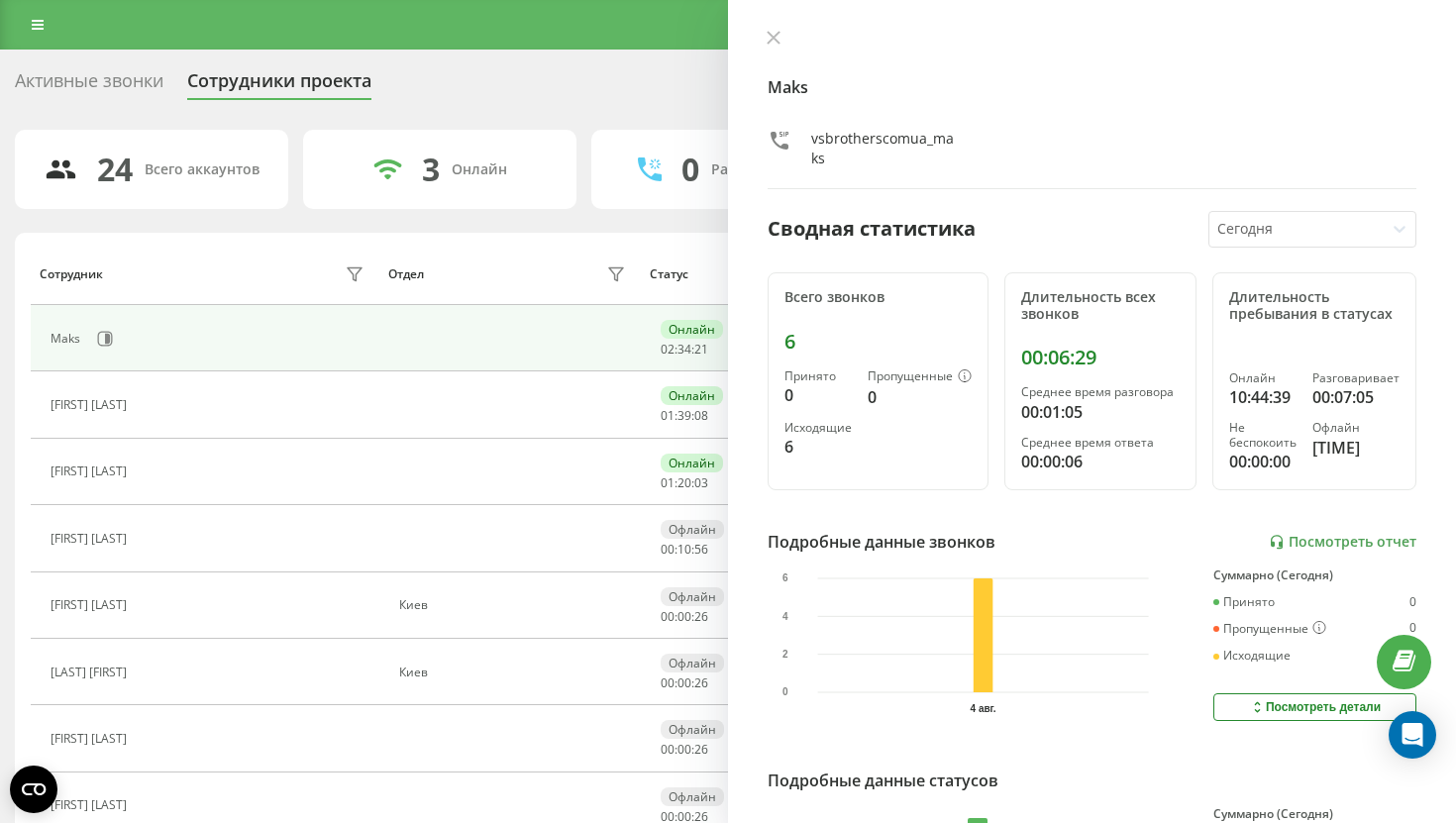 click on "Maks vsbrotherscomua_maks Сводная статистика Сегодня Всего звонков 6 Принято 0 Пропущенные 0 Исходящие 6 Длительность всех звонков 00:06:29 Среднее время разговора 00:01:05 Среднее время ответа 00:00:06 Длительность пребывания в статусах Онлайн 10:44:39 Разговаривает 00:07:05 Не беспокоить 00:00:00 Офлайн 02:51:44 Подробные данные звонков Посмотреть отчет 4 авг. 0 2 4 6 Суммарно (Сегодня) Принято 0 Пропущенные 0 Исходящие 6   Посмотреть детали Подробные данные статусов 4 авг. Суммарно (Сегодня) Онлайн 10:44:39 Разговаривает 00:07:05 Не беспокоить 00:00:00 Офлайн 02:51:44   Посмотреть детали" at bounding box center [1092, 411] 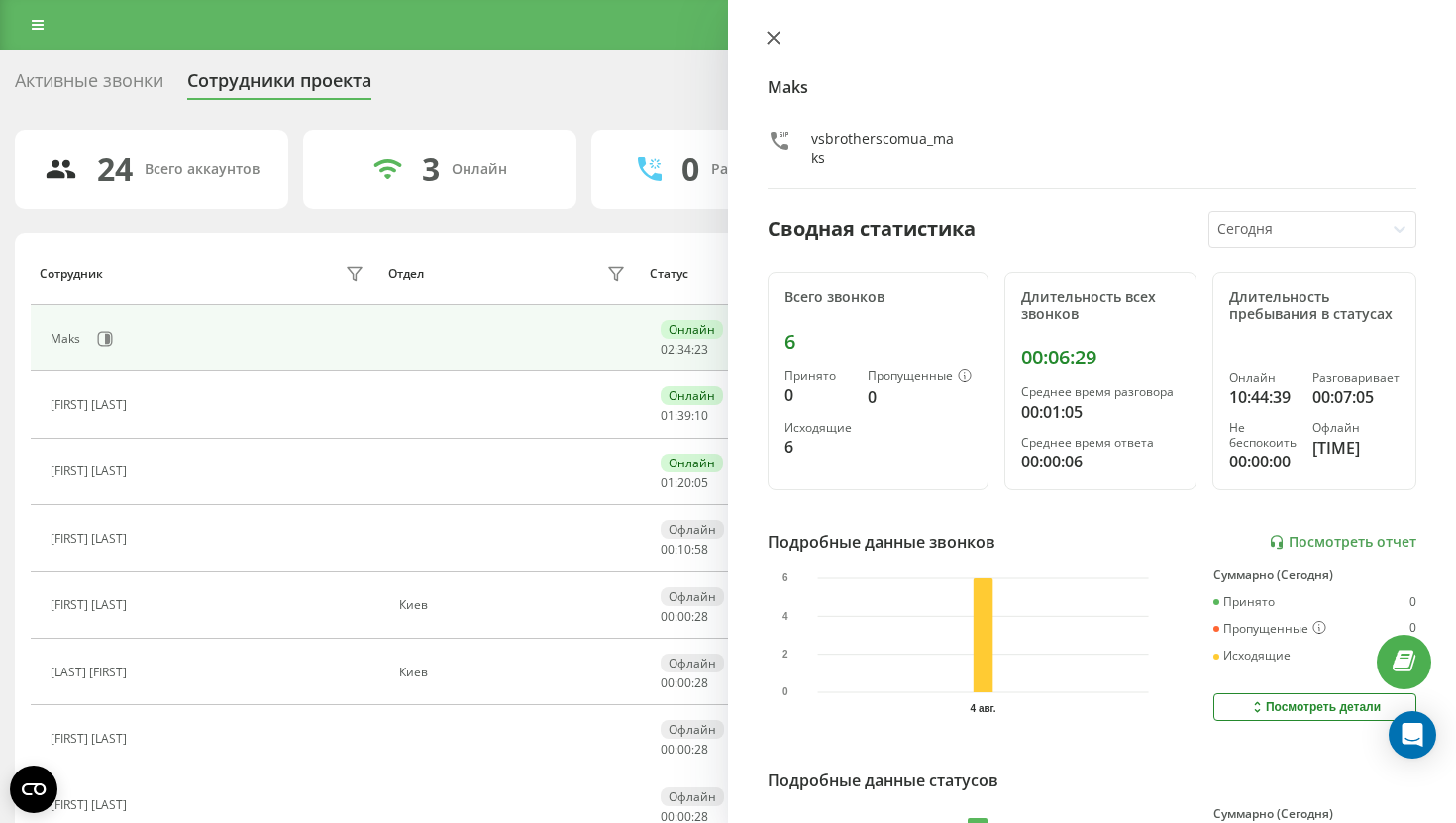 click 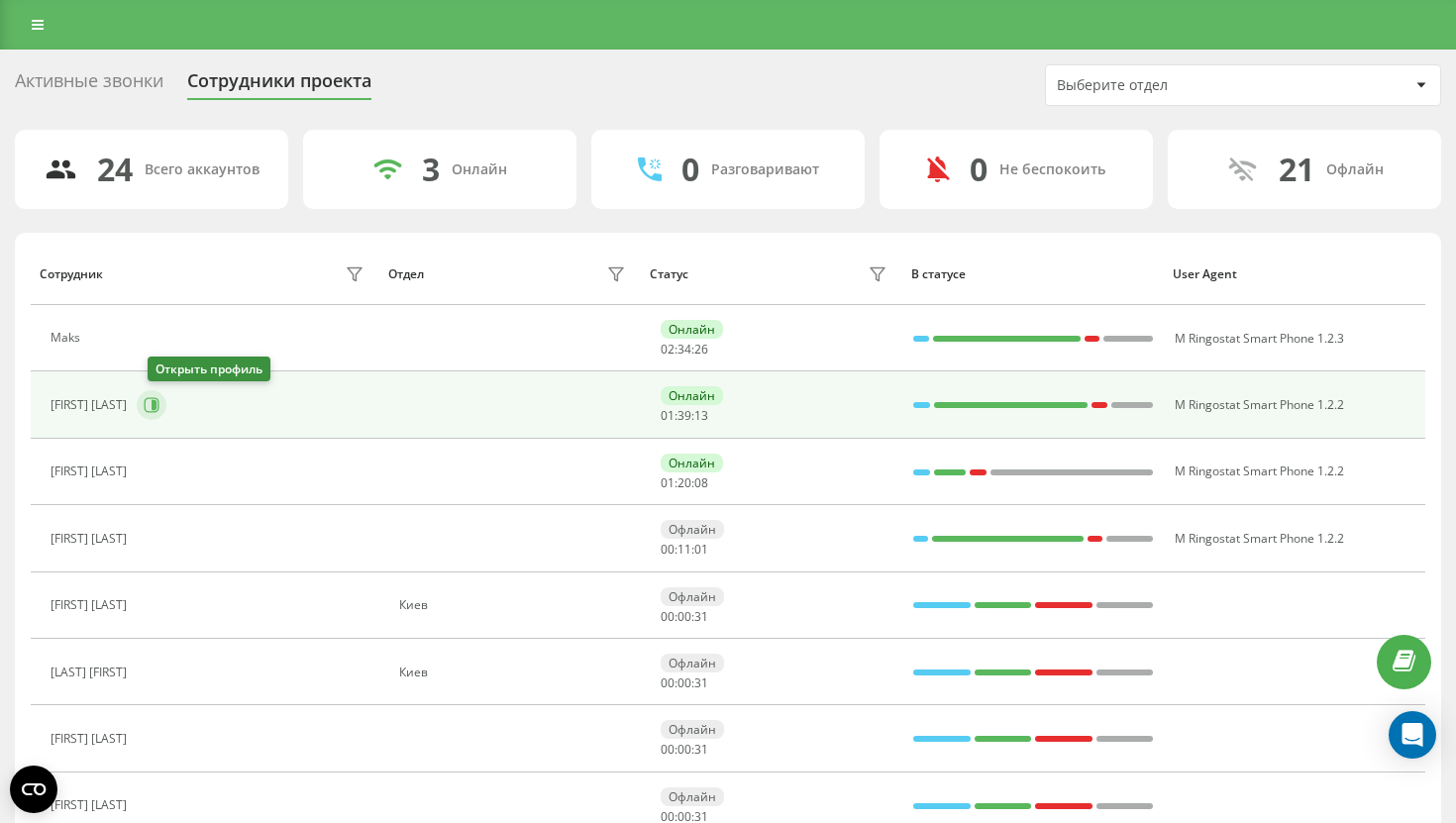 click at bounding box center [152, 405] 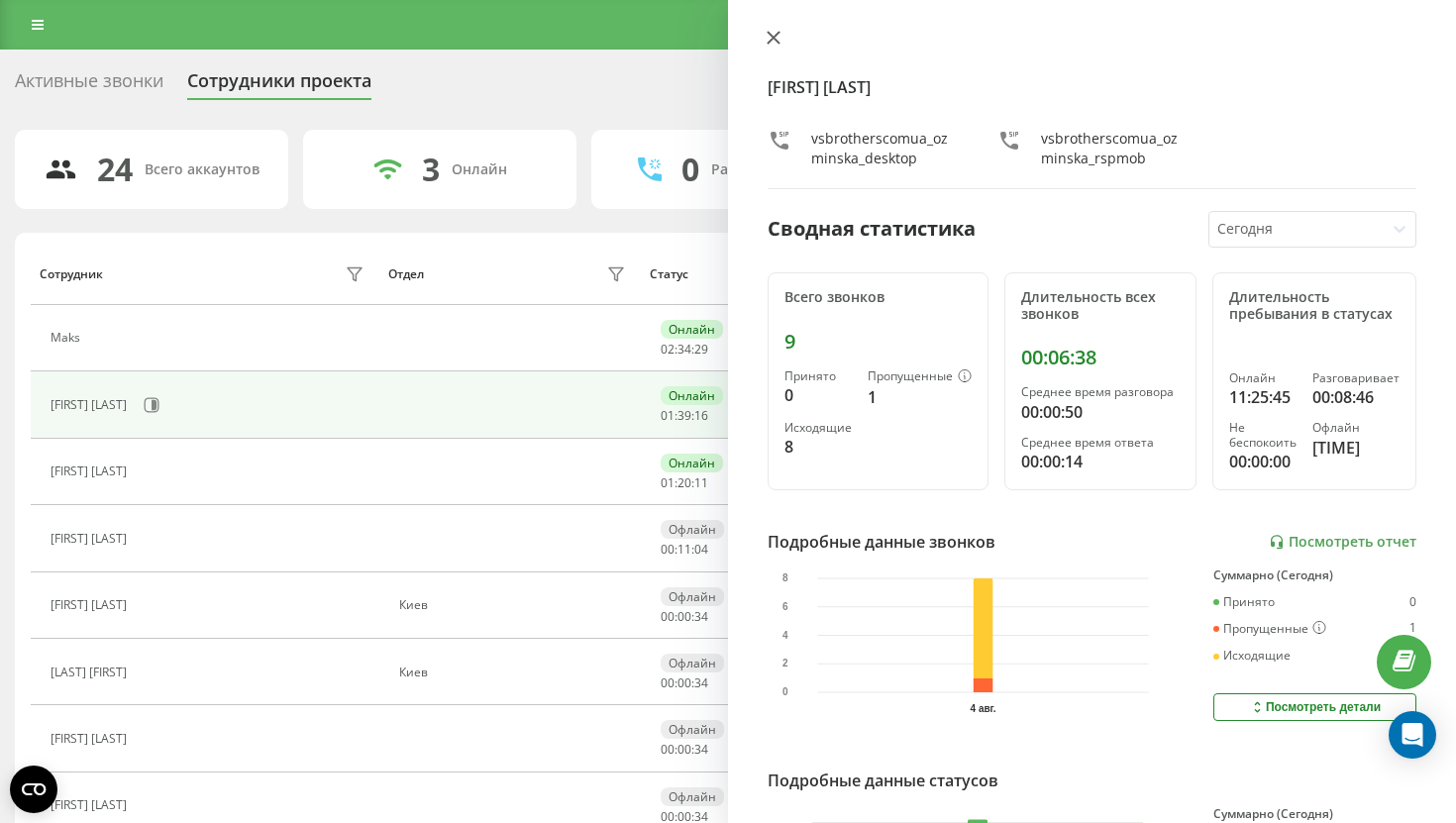 click 